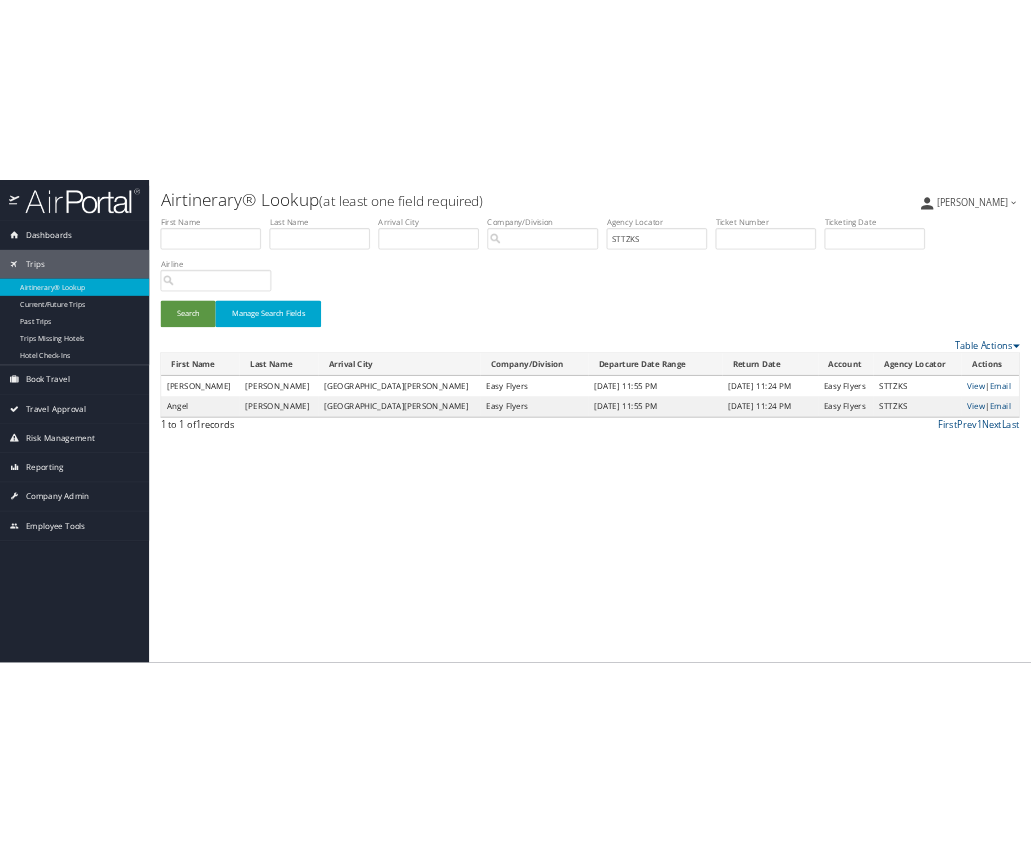 scroll, scrollTop: 0, scrollLeft: 0, axis: both 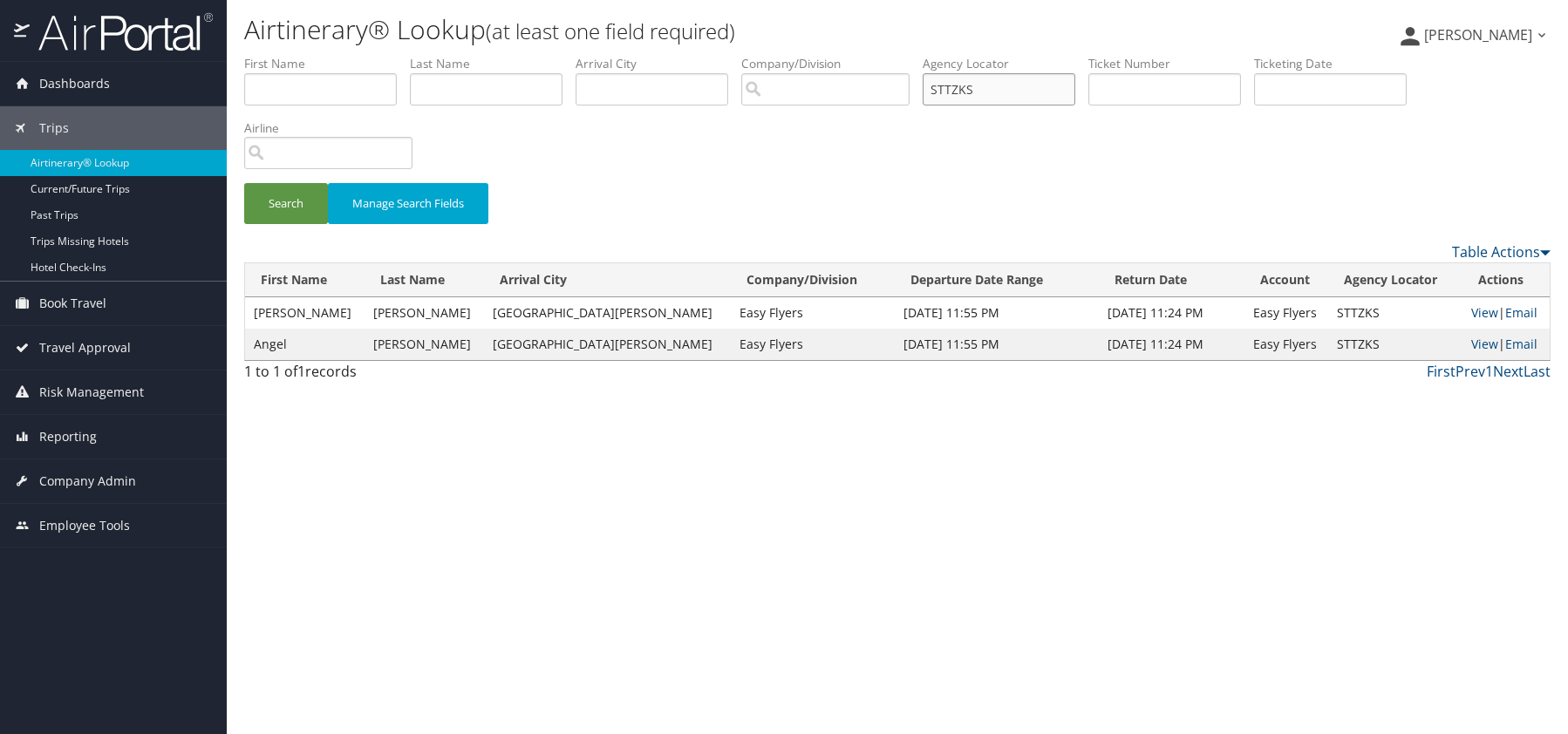 drag, startPoint x: 1007, startPoint y: 90, endPoint x: 895, endPoint y: 96, distance: 112.1606 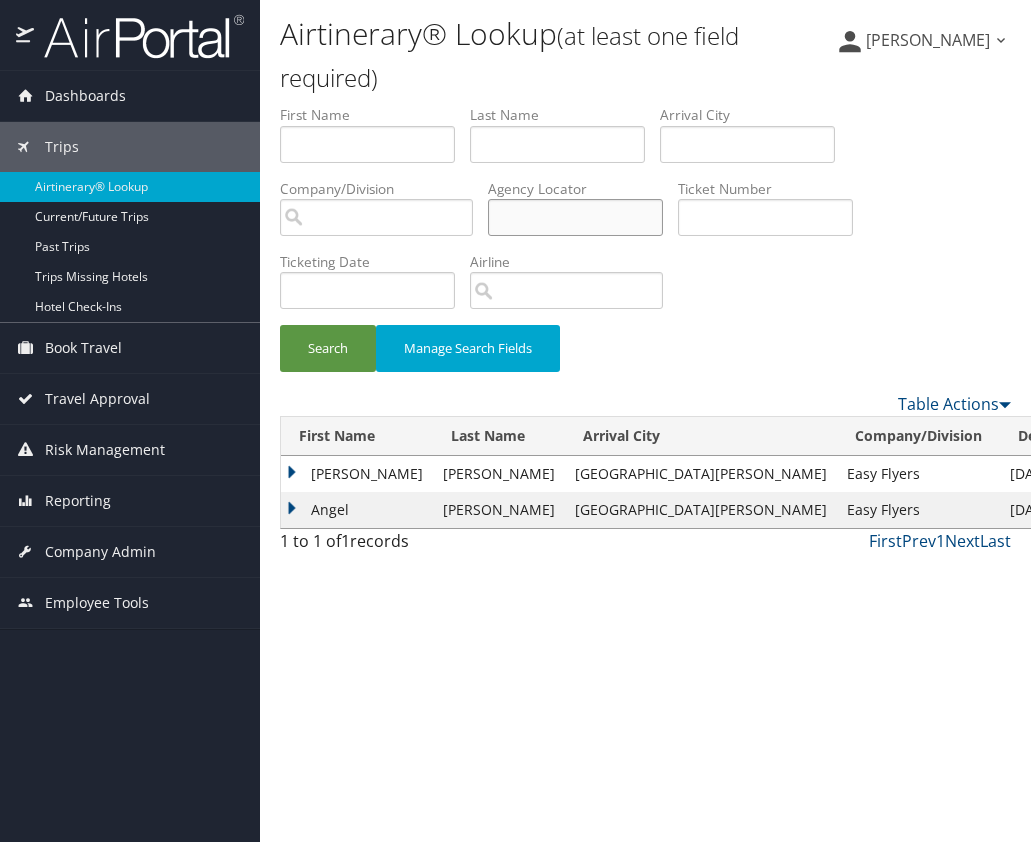 click at bounding box center (575, 217) 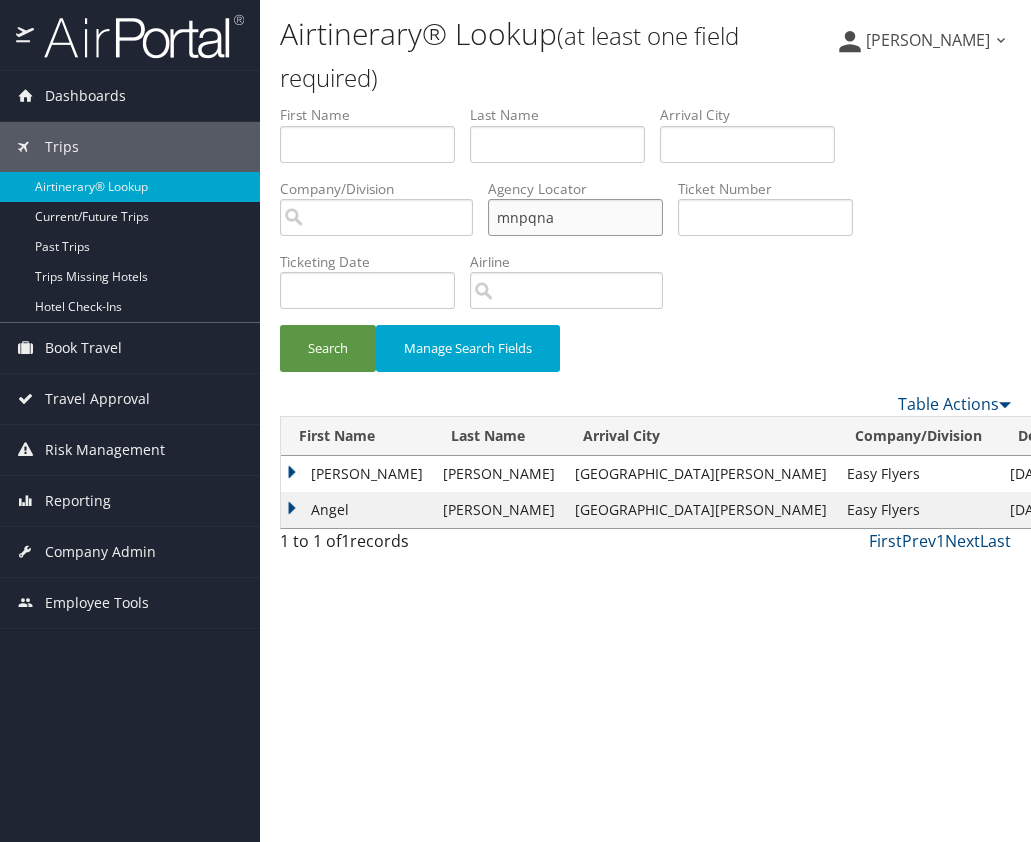 click on "Search" at bounding box center [328, 348] 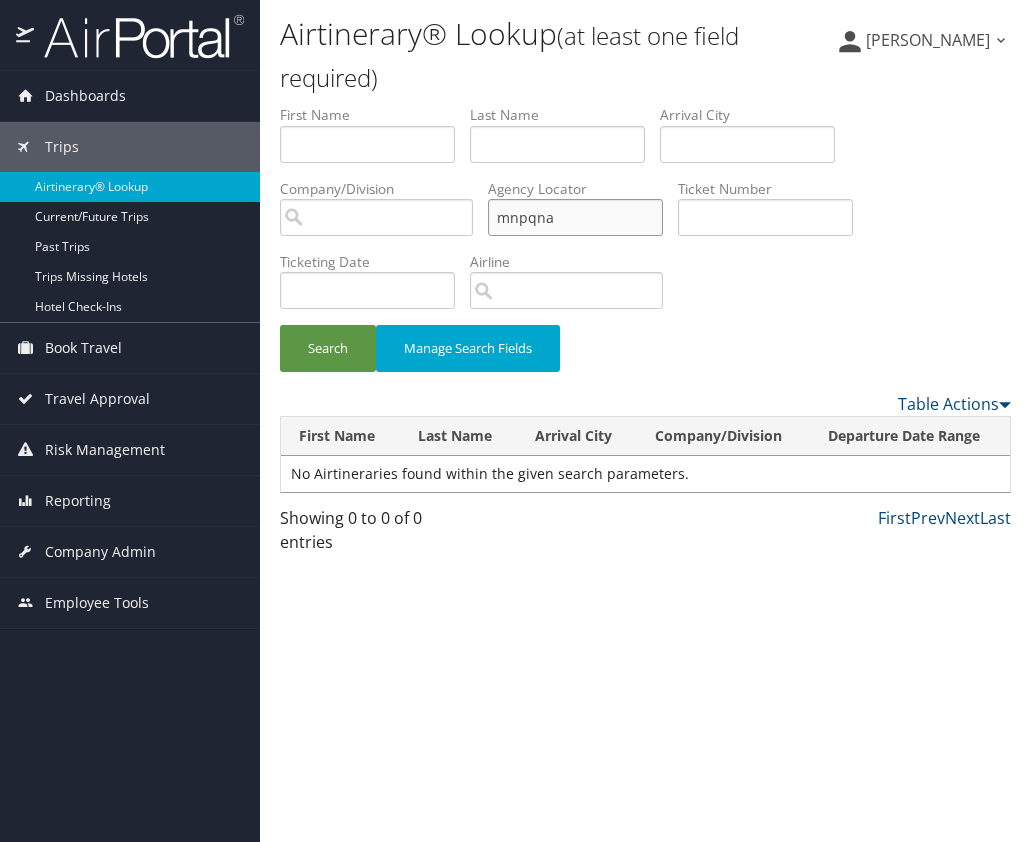 drag, startPoint x: 569, startPoint y: 223, endPoint x: 433, endPoint y: 228, distance: 136.09187 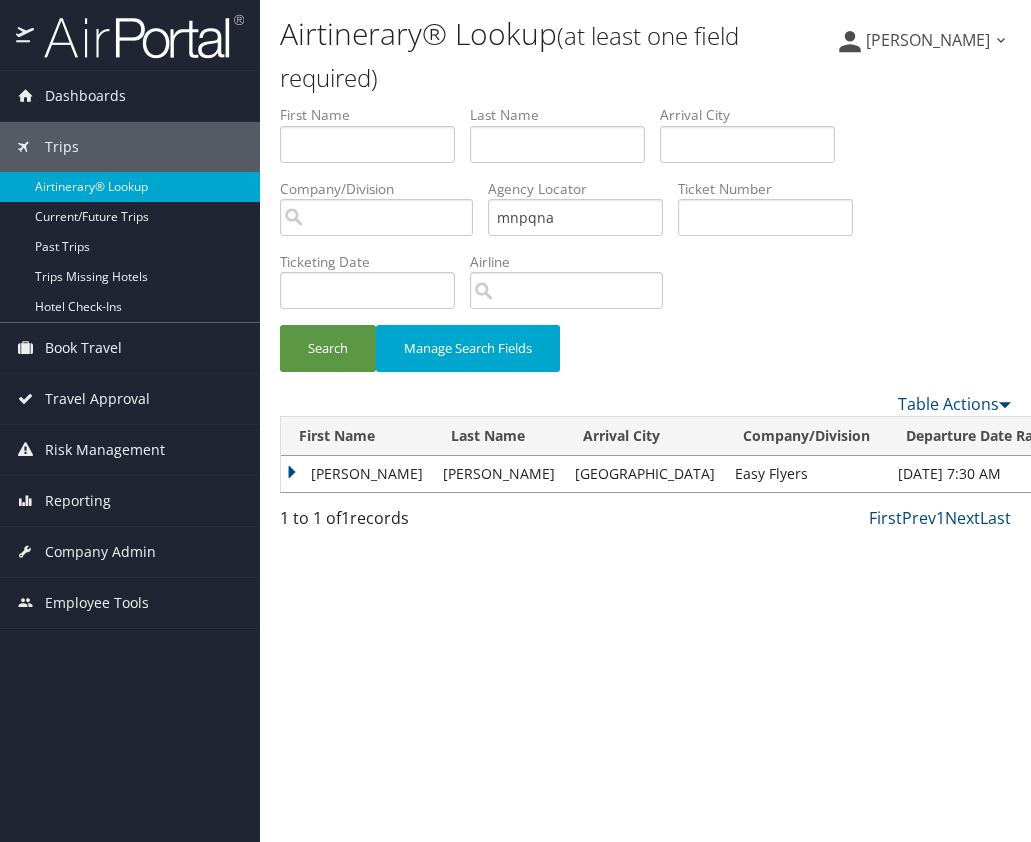 click on "Rafael" at bounding box center [357, 474] 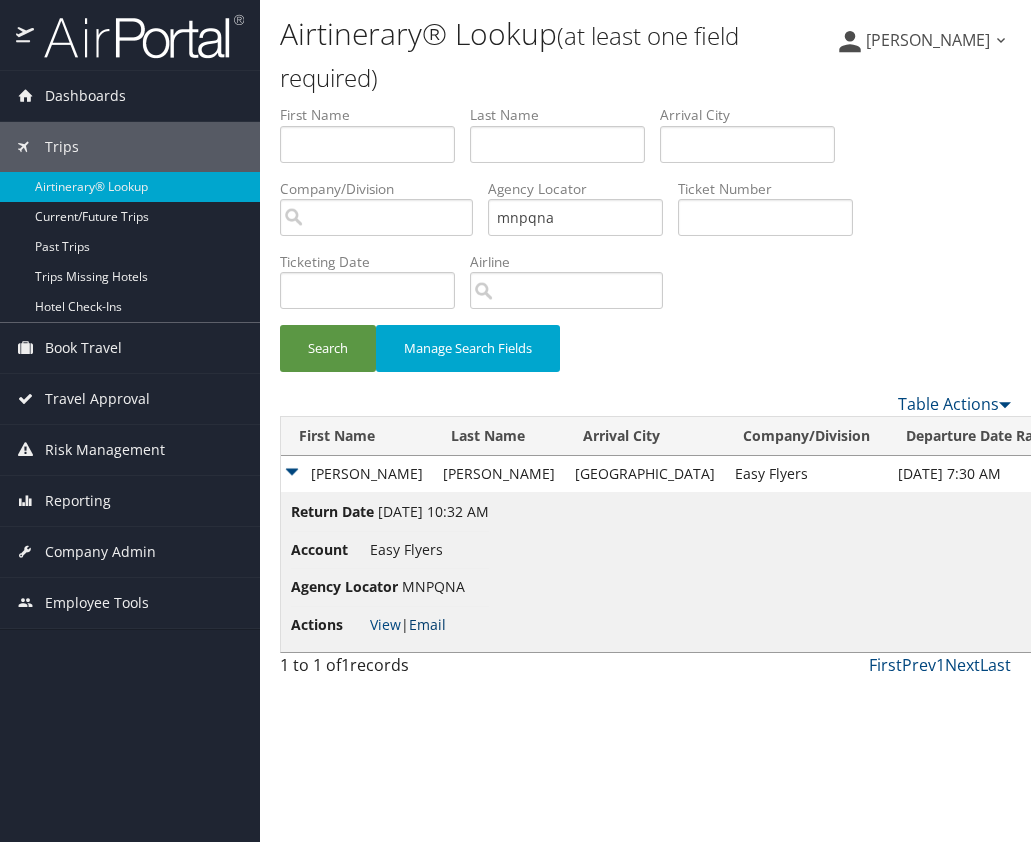 click on "Email" at bounding box center (427, 624) 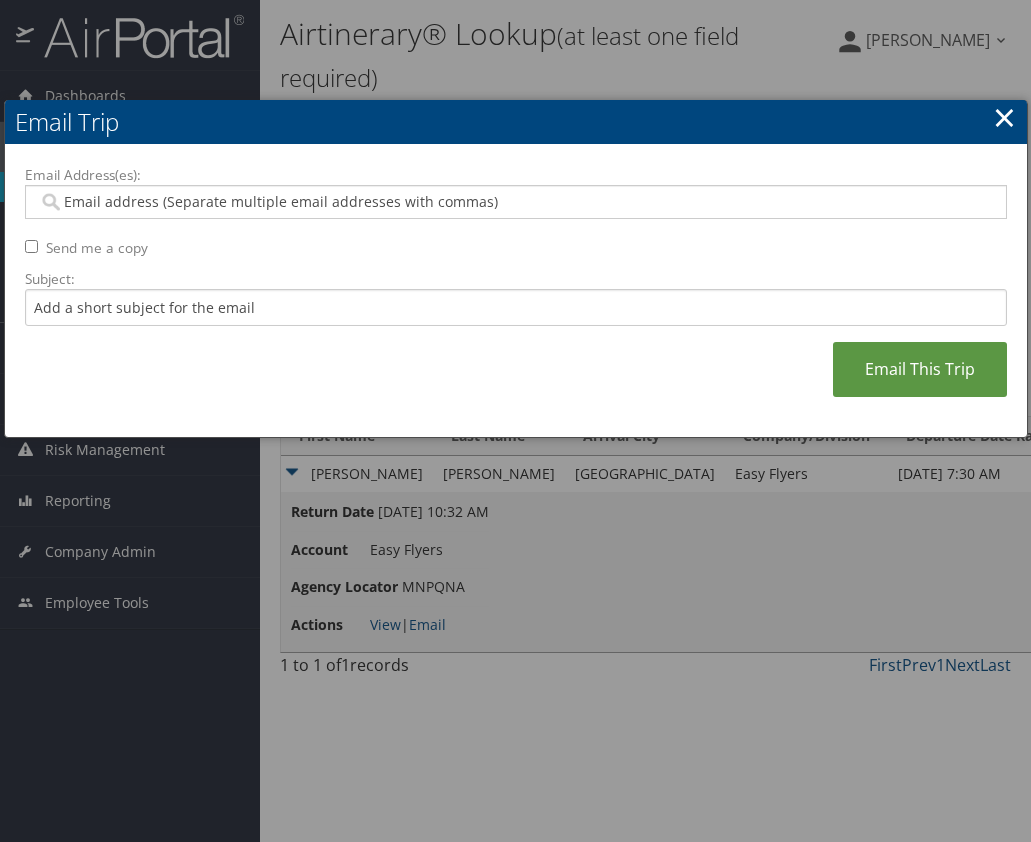 click on "Email Address(es):" at bounding box center [515, 202] 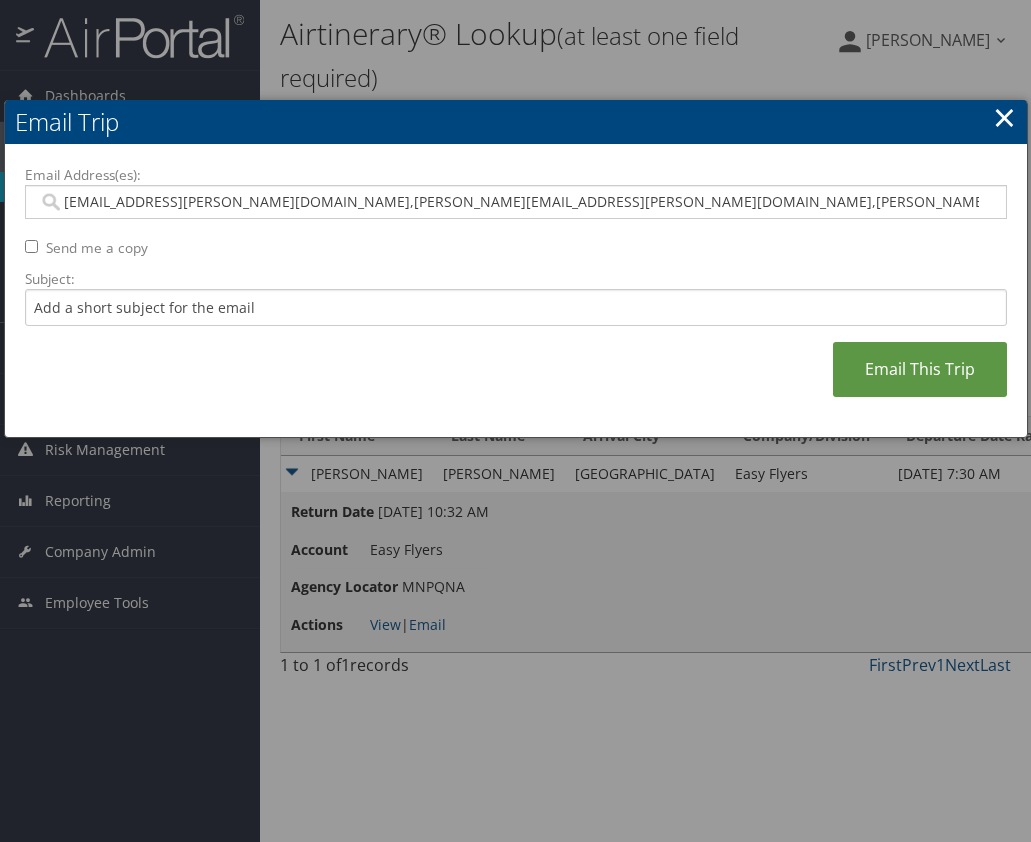 type on "Saudia.teja@easyflyers.com, Veronica.sanchez@easyflyers.com, Adrian.sanchez@easyflyers.com" 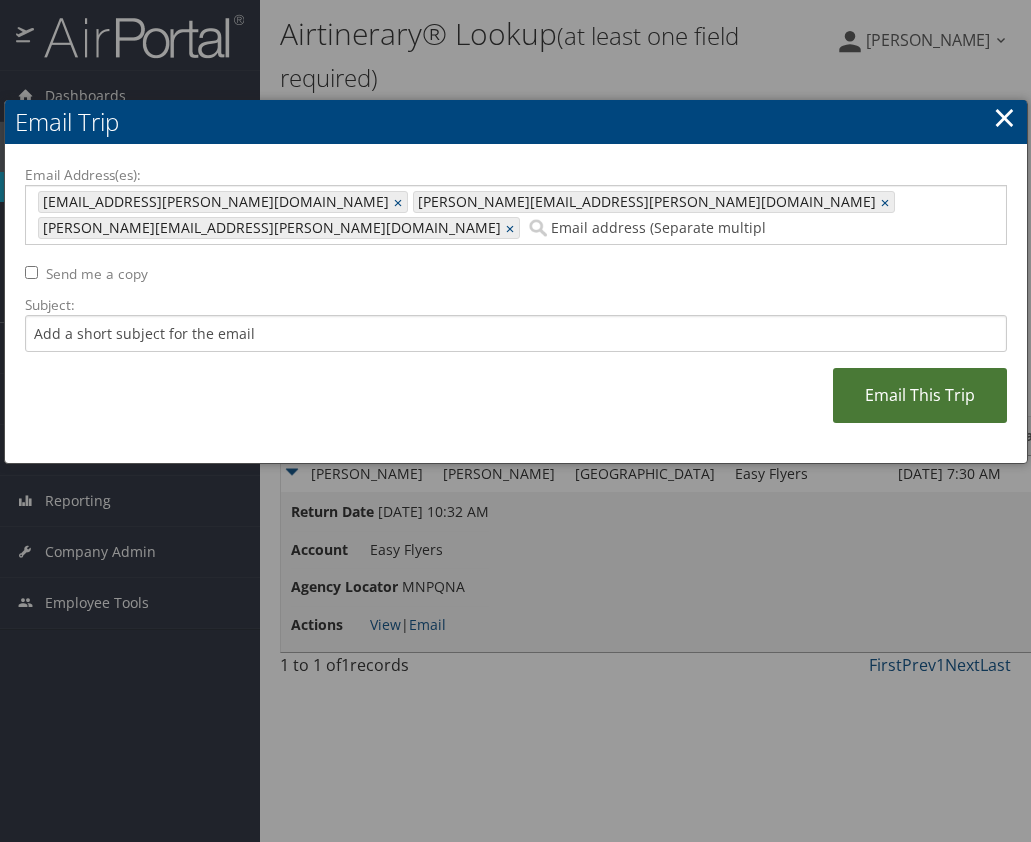 click on "Email This Trip" at bounding box center (920, 395) 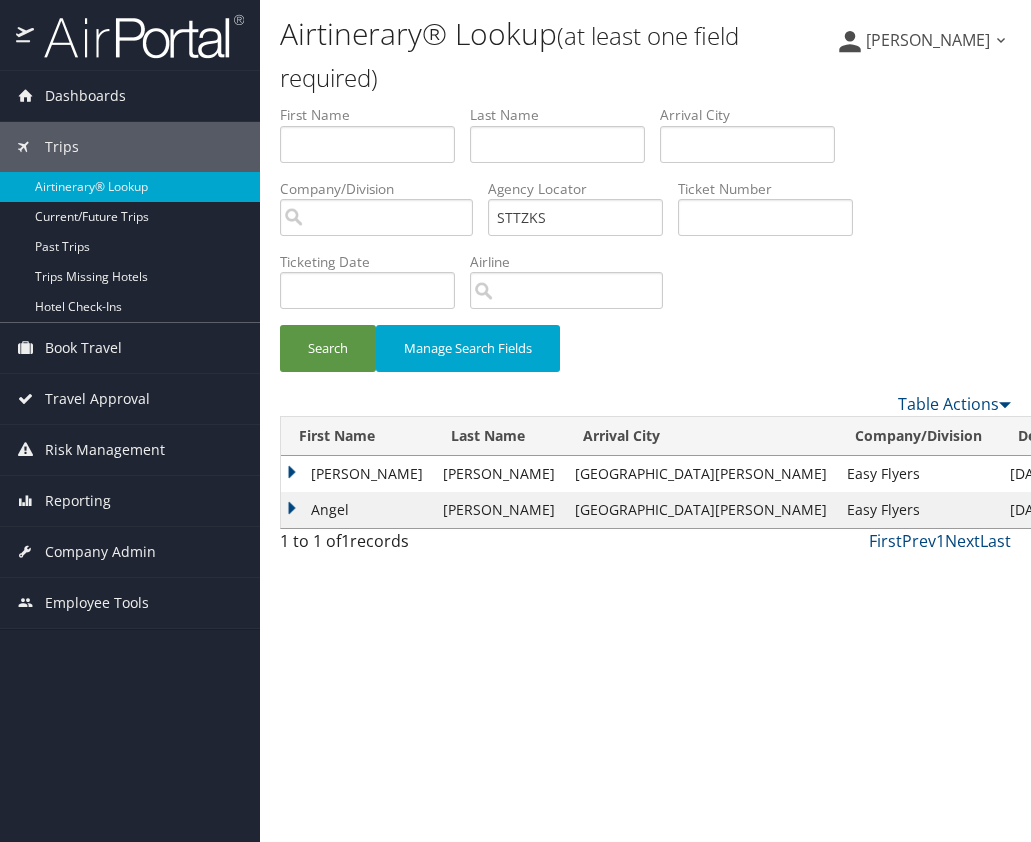 scroll, scrollTop: 0, scrollLeft: 0, axis: both 